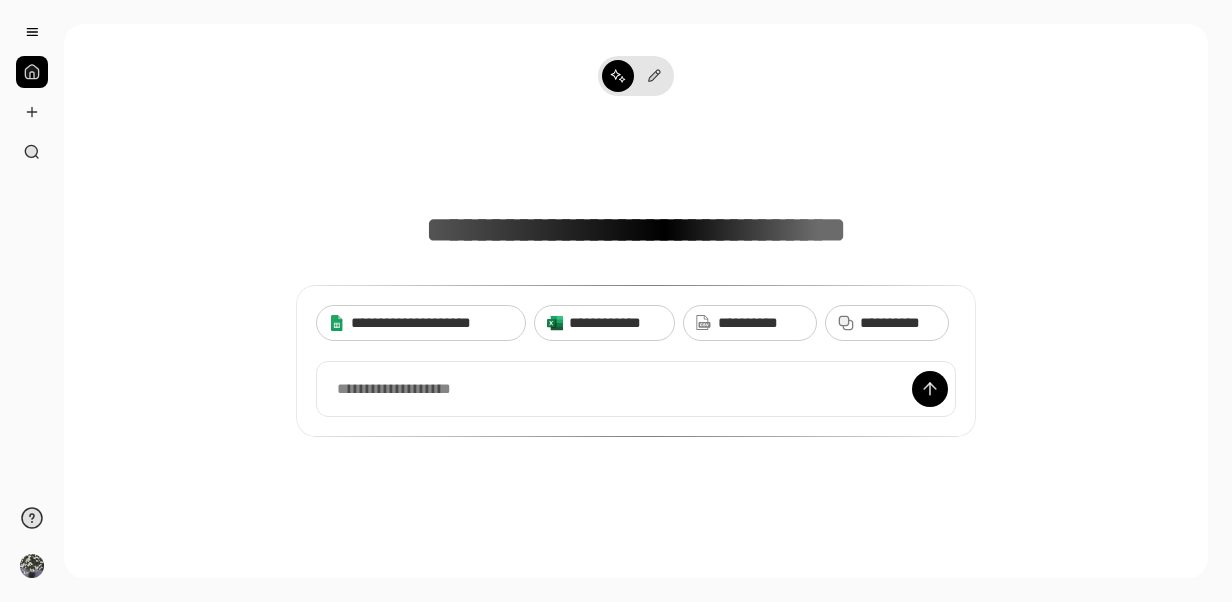 scroll, scrollTop: 0, scrollLeft: 0, axis: both 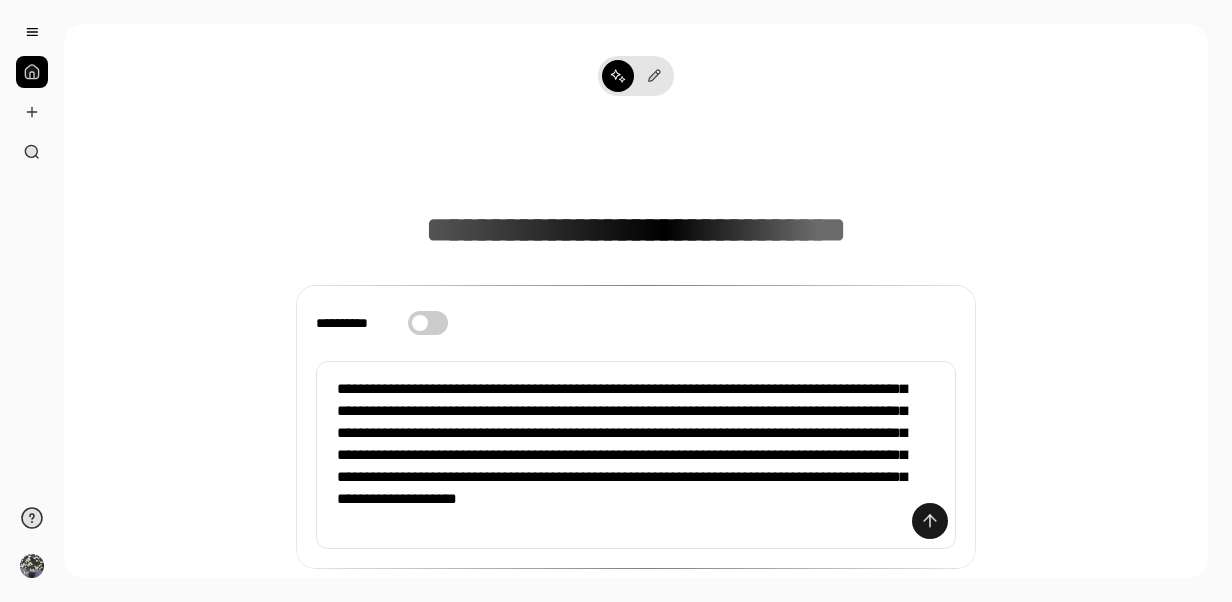 click at bounding box center [930, 521] 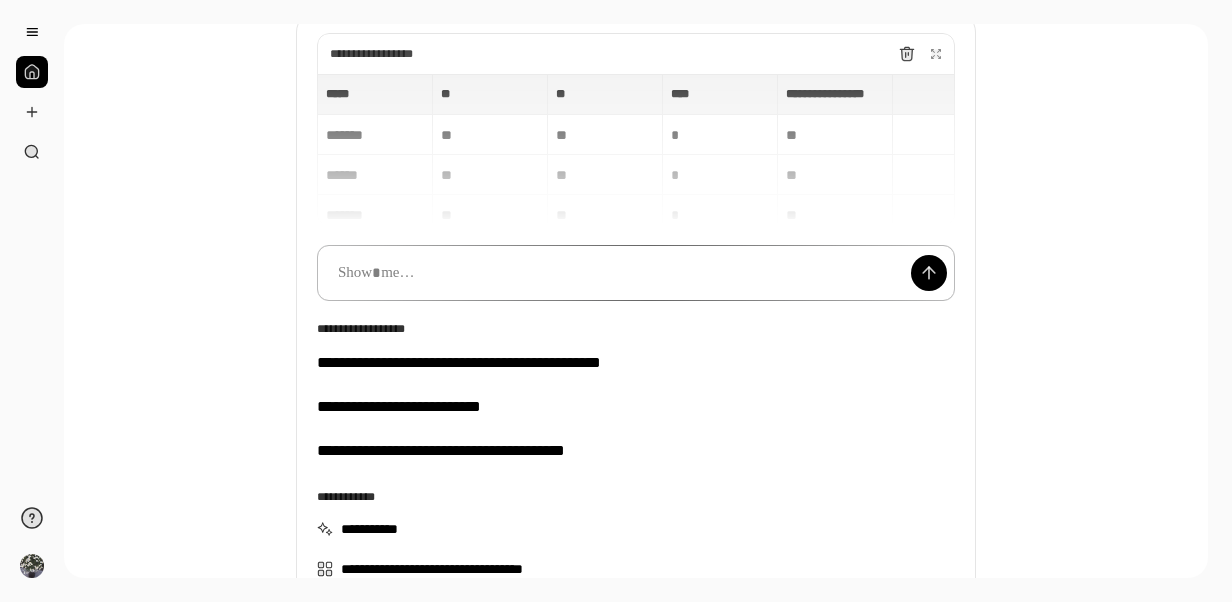 scroll, scrollTop: 315, scrollLeft: 0, axis: vertical 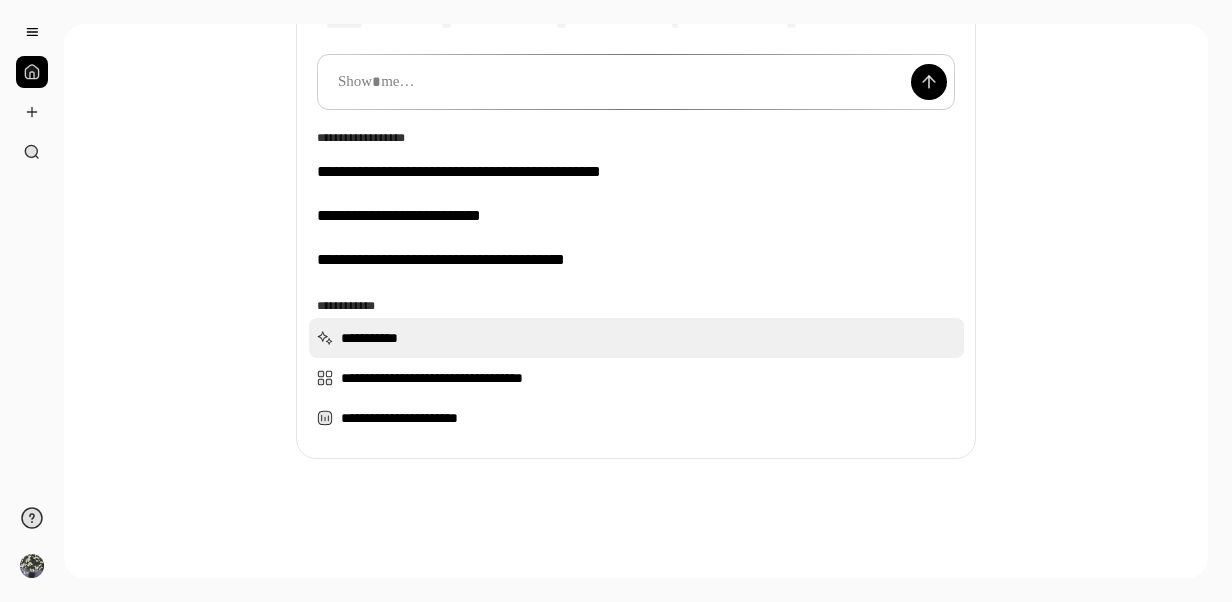 click on "**********" at bounding box center (636, 338) 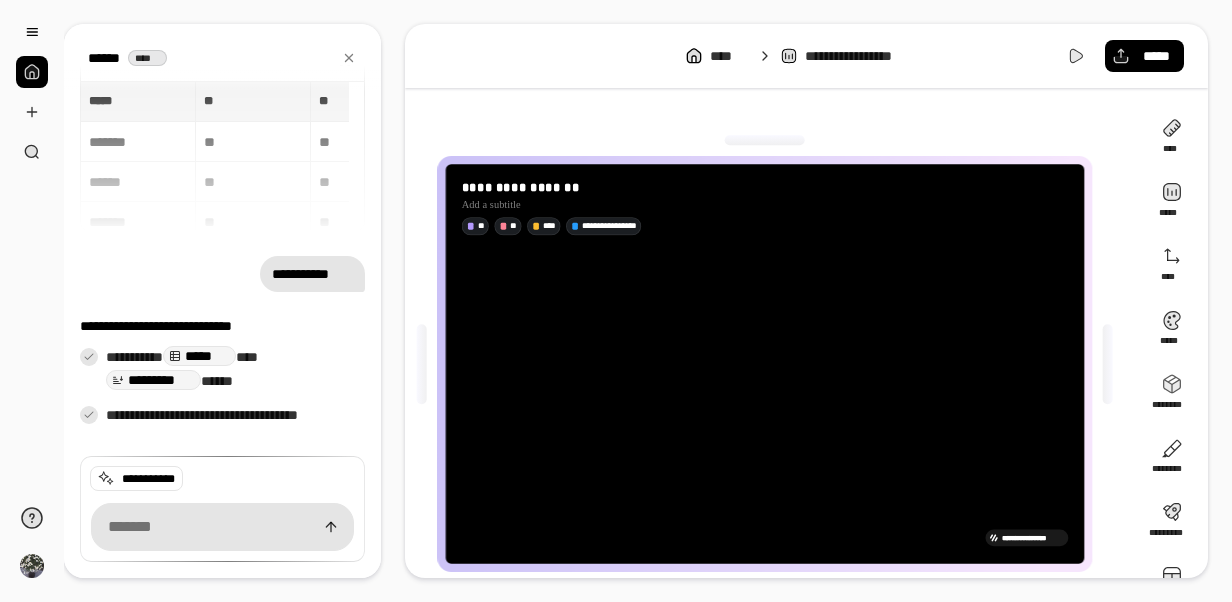 scroll, scrollTop: 66, scrollLeft: 0, axis: vertical 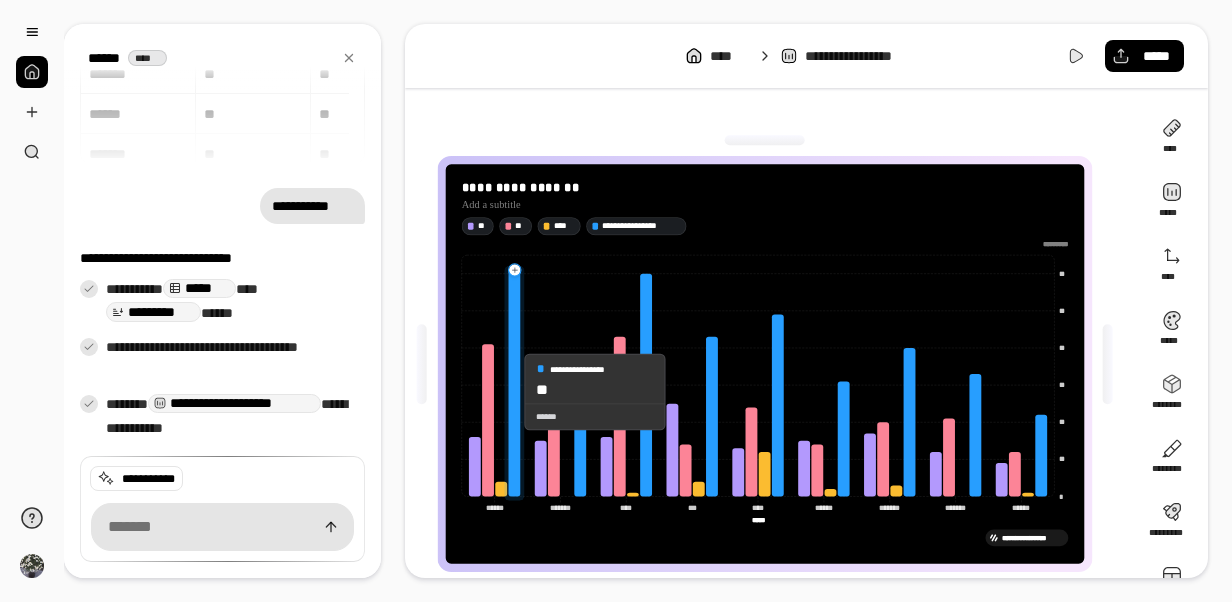 drag, startPoint x: 486, startPoint y: 392, endPoint x: 516, endPoint y: 392, distance: 30 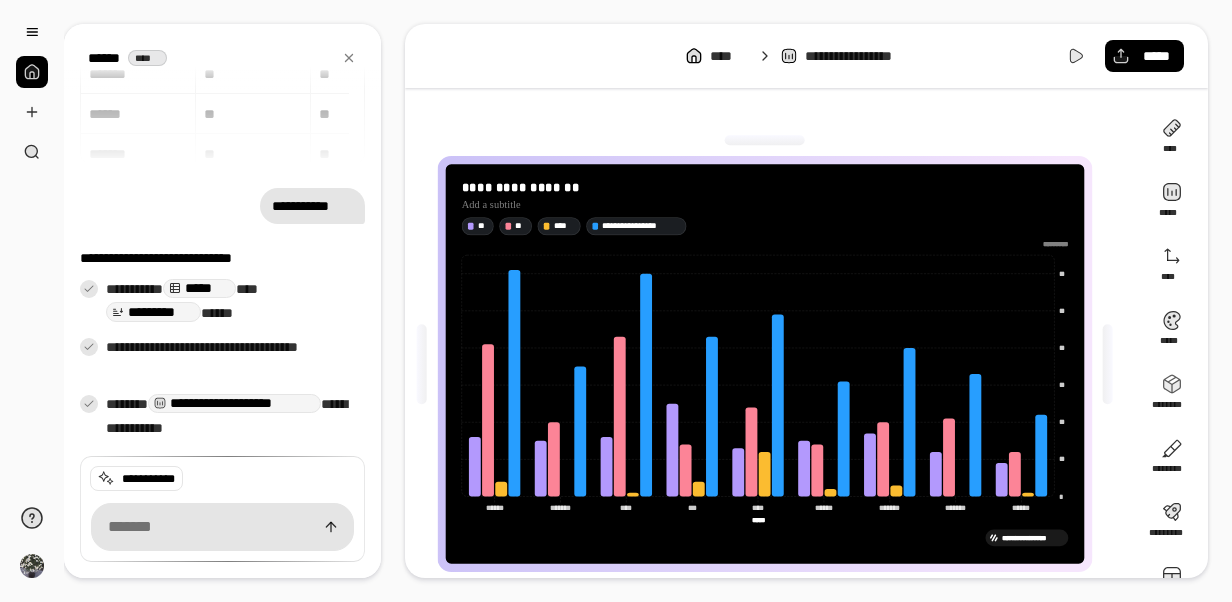 scroll, scrollTop: 46, scrollLeft: 0, axis: vertical 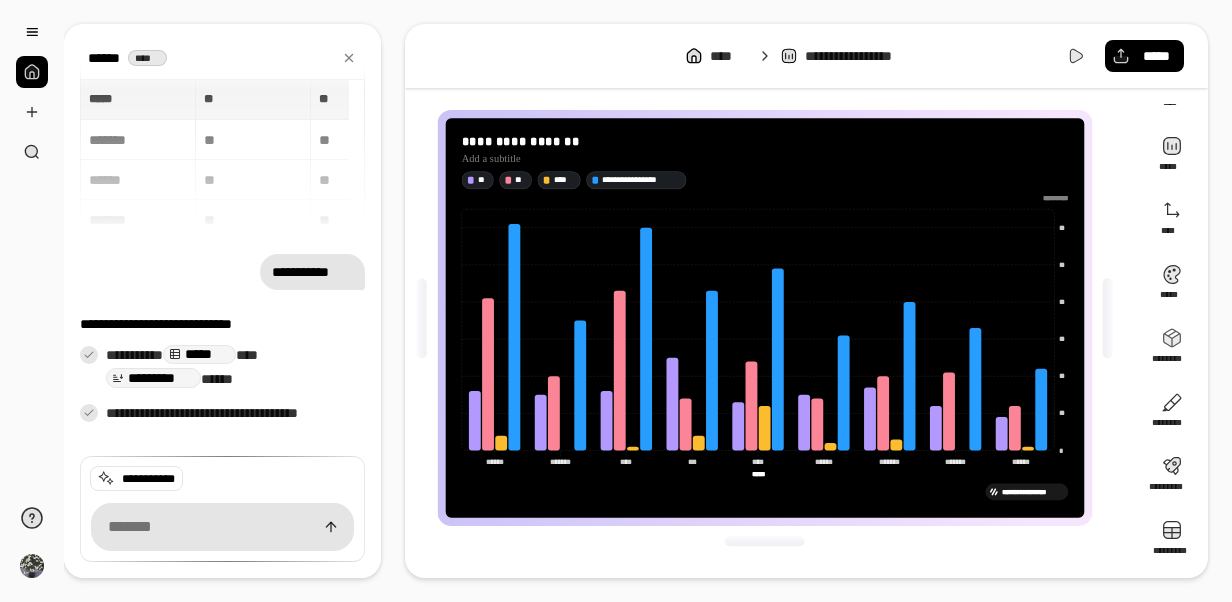 click on "***** ***** ** ** ** ** **** **** ******* ** ** * ****** ** ** * ******* ** ** * ****** * ** *" at bounding box center (222, 155) 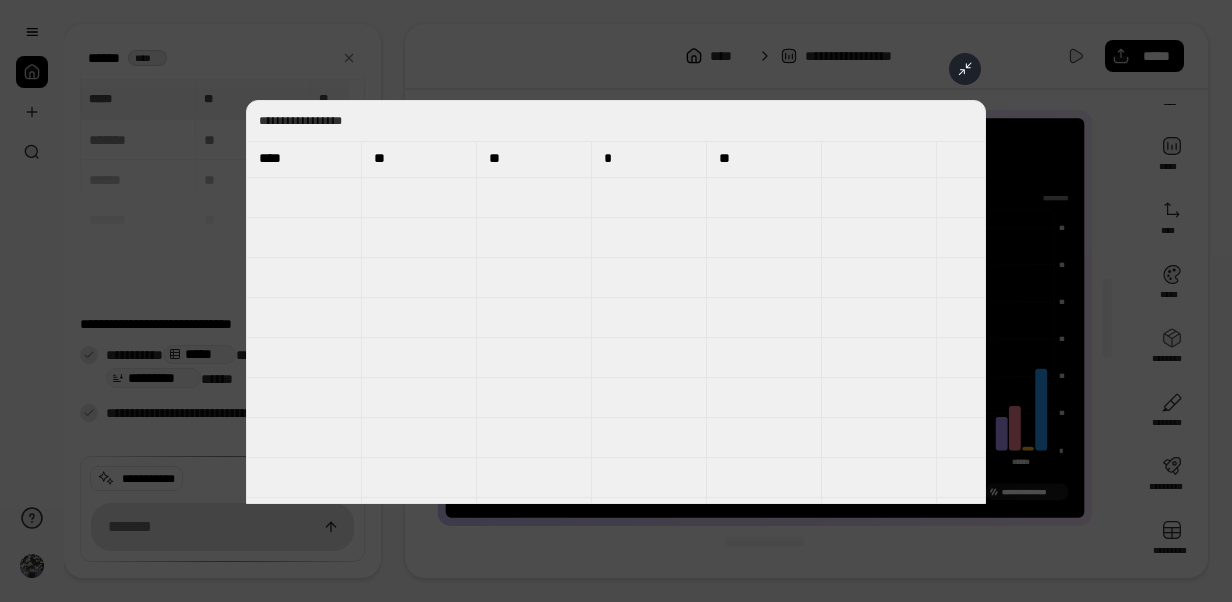 scroll, scrollTop: 369, scrollLeft: 0, axis: vertical 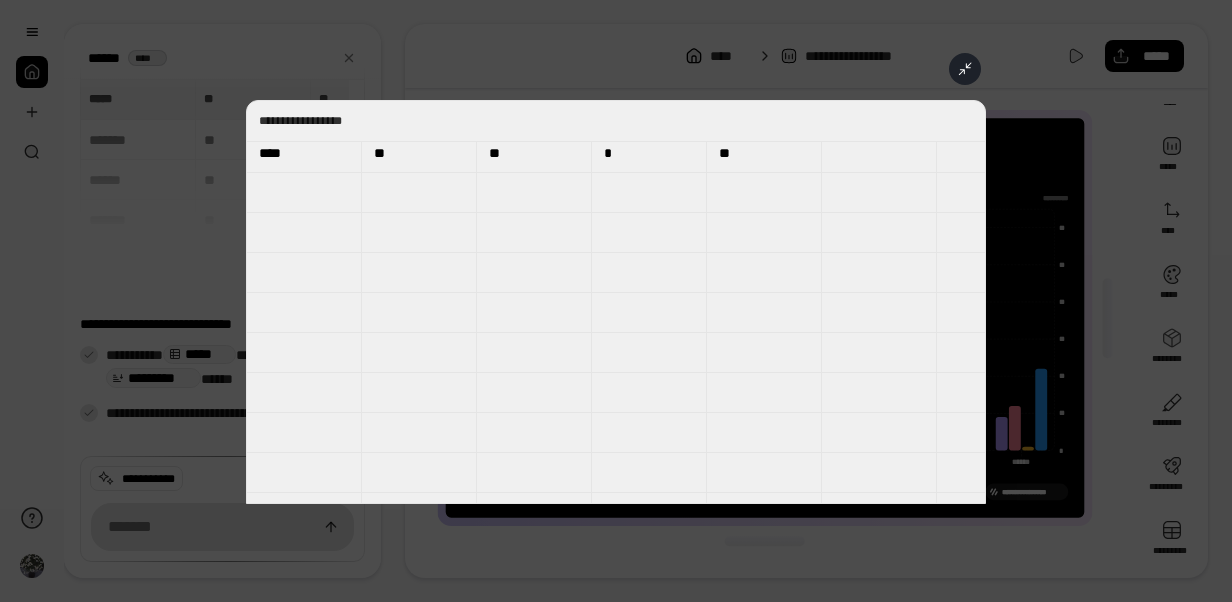 click 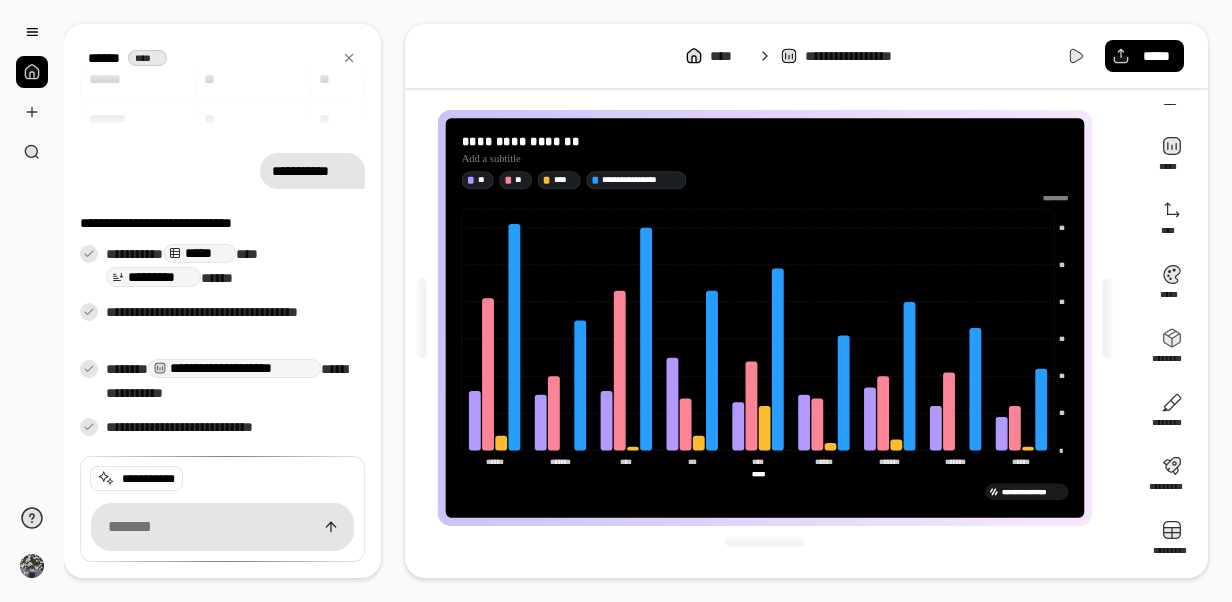 scroll, scrollTop: 0, scrollLeft: 0, axis: both 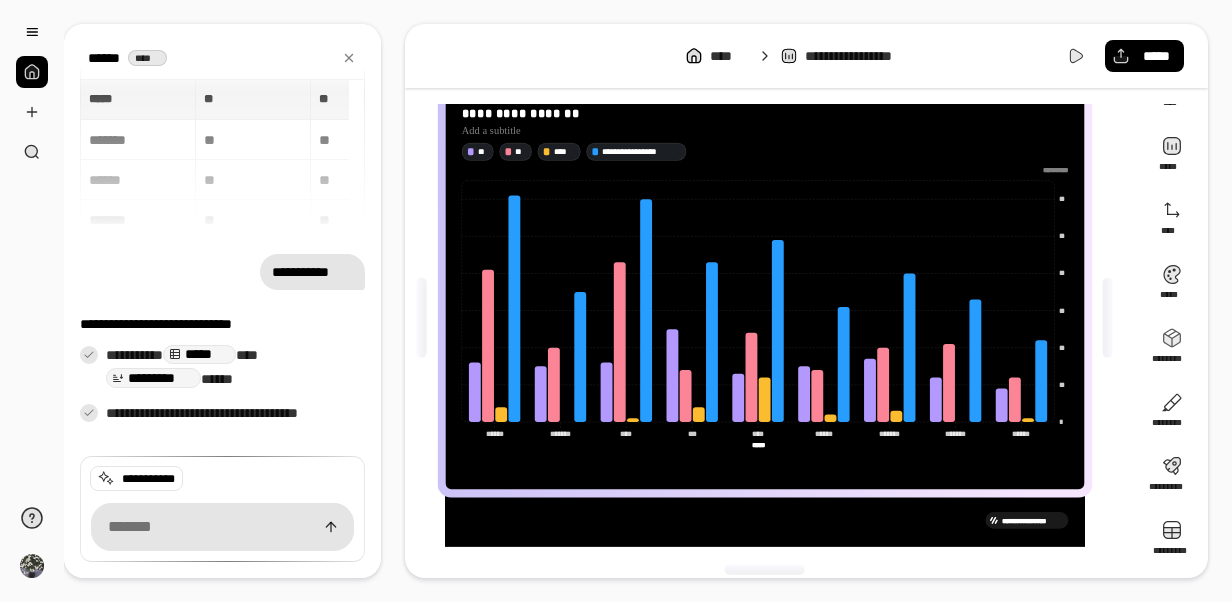 click on "**********" at bounding box center (616, 301) 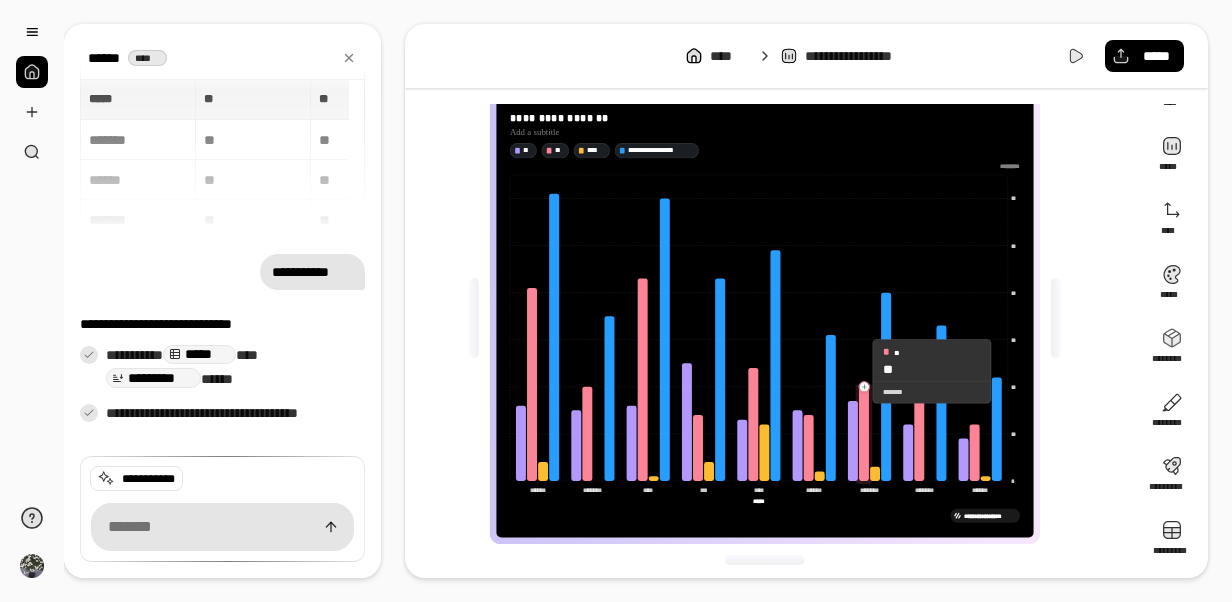 scroll, scrollTop: 48, scrollLeft: 0, axis: vertical 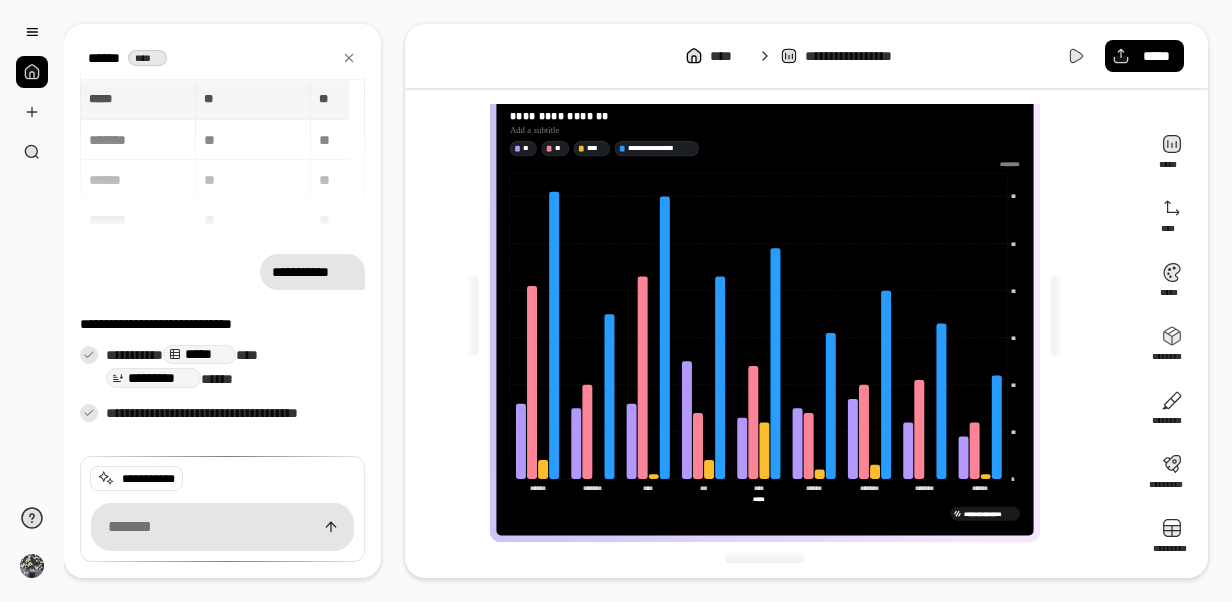 click on "**********" at bounding box center [312, 272] 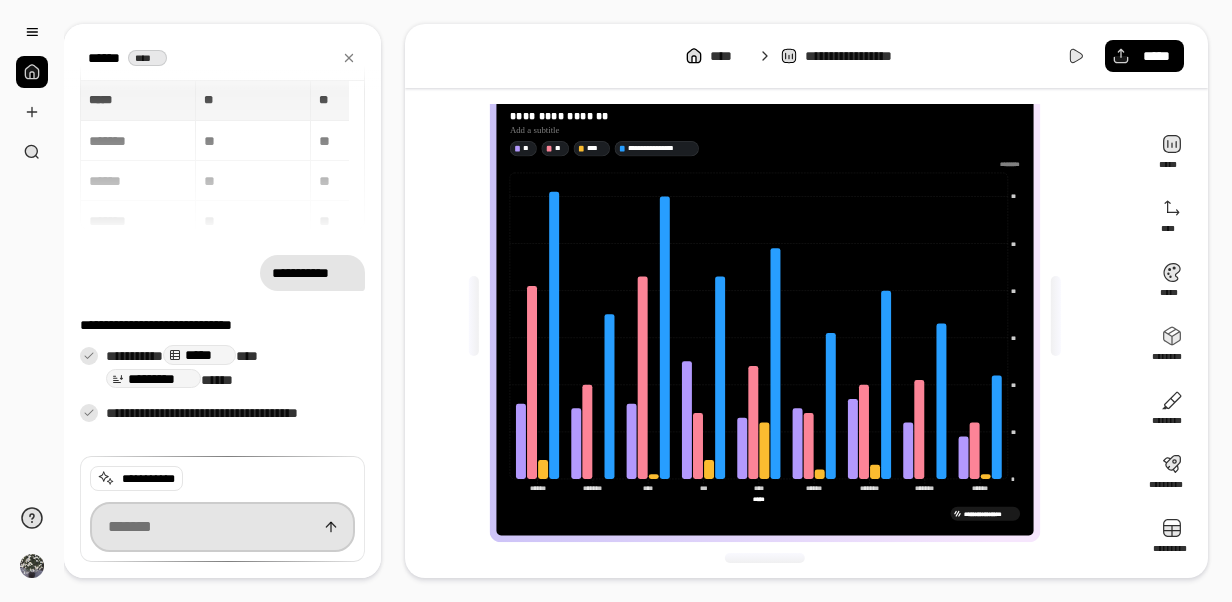 click at bounding box center [222, 527] 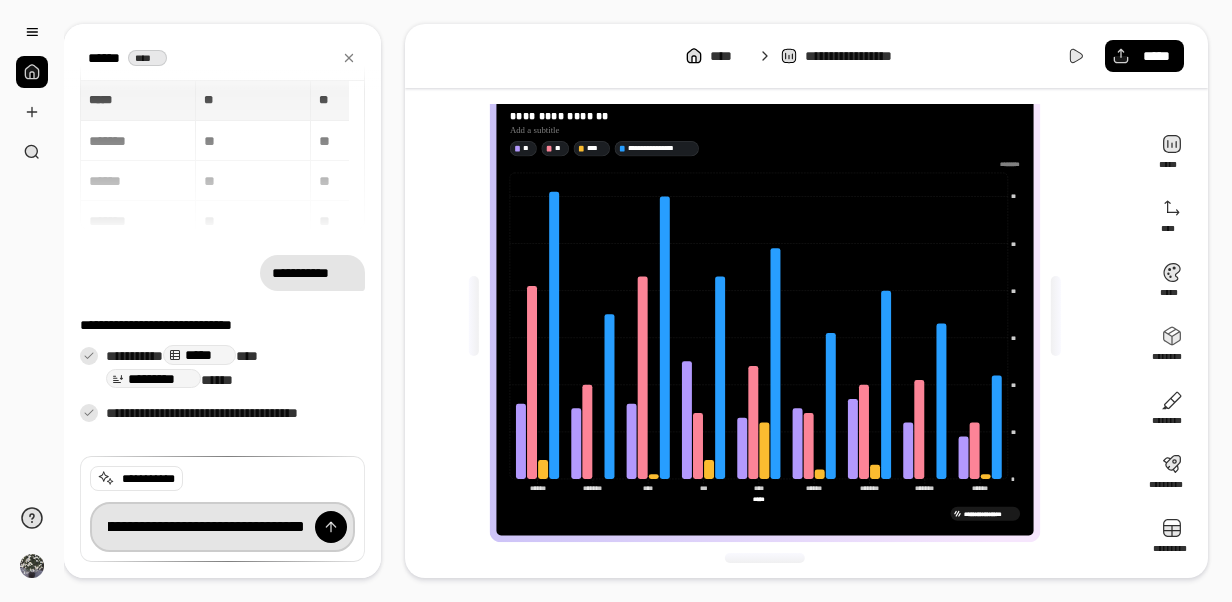 scroll, scrollTop: 0, scrollLeft: 516, axis: horizontal 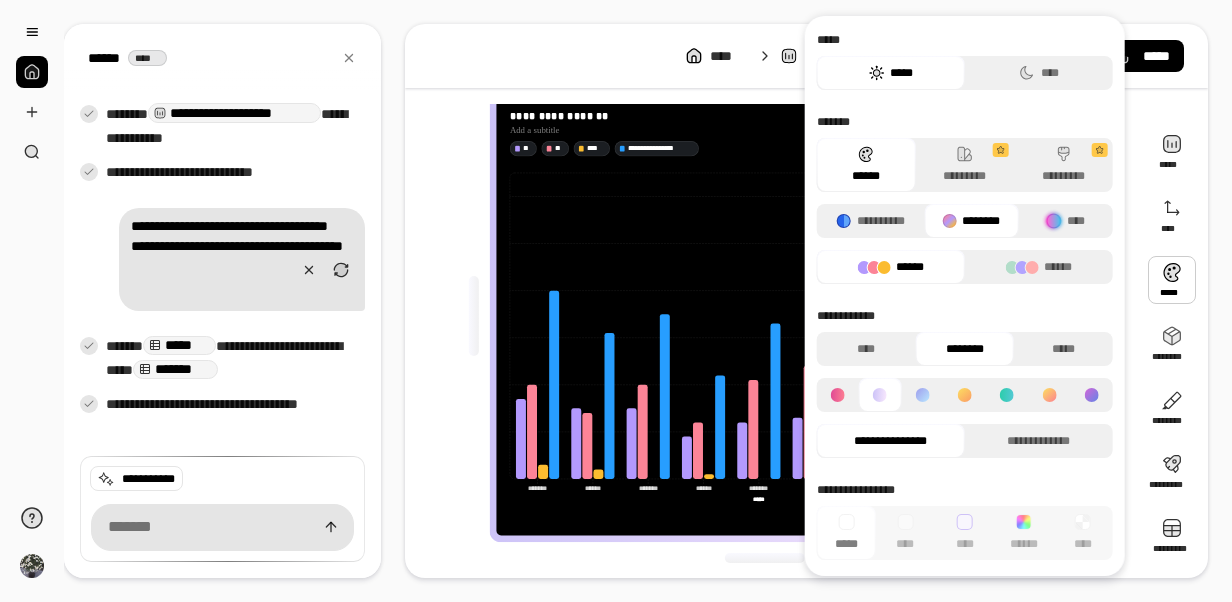 click at bounding box center [1172, 280] 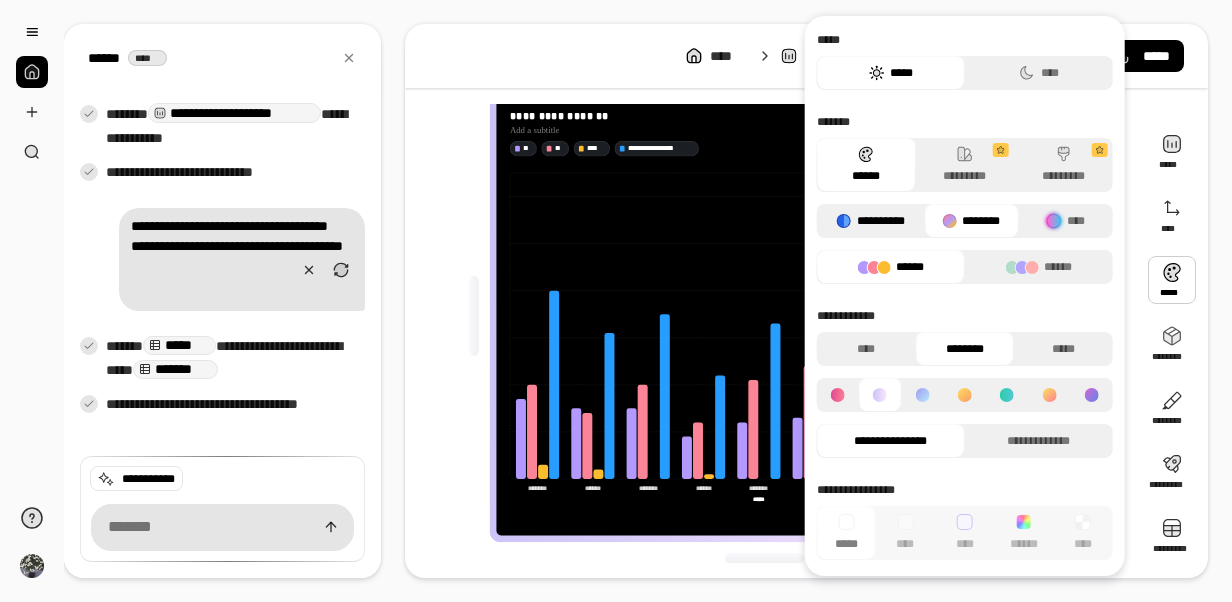 click on "**********" at bounding box center (871, 221) 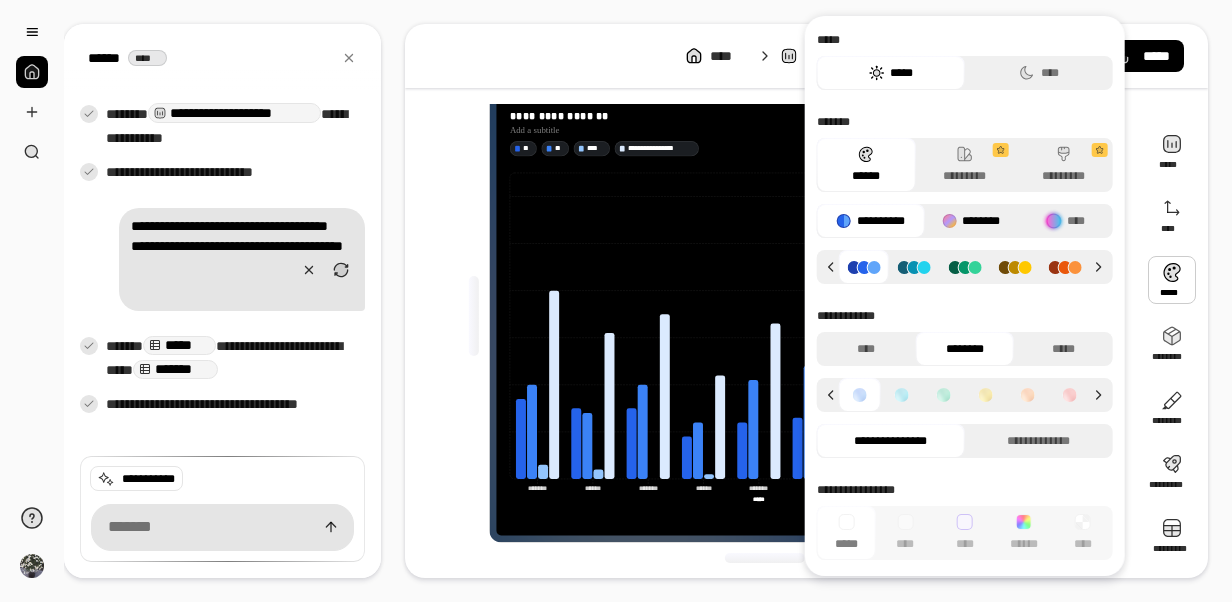 click on "********" at bounding box center [971, 221] 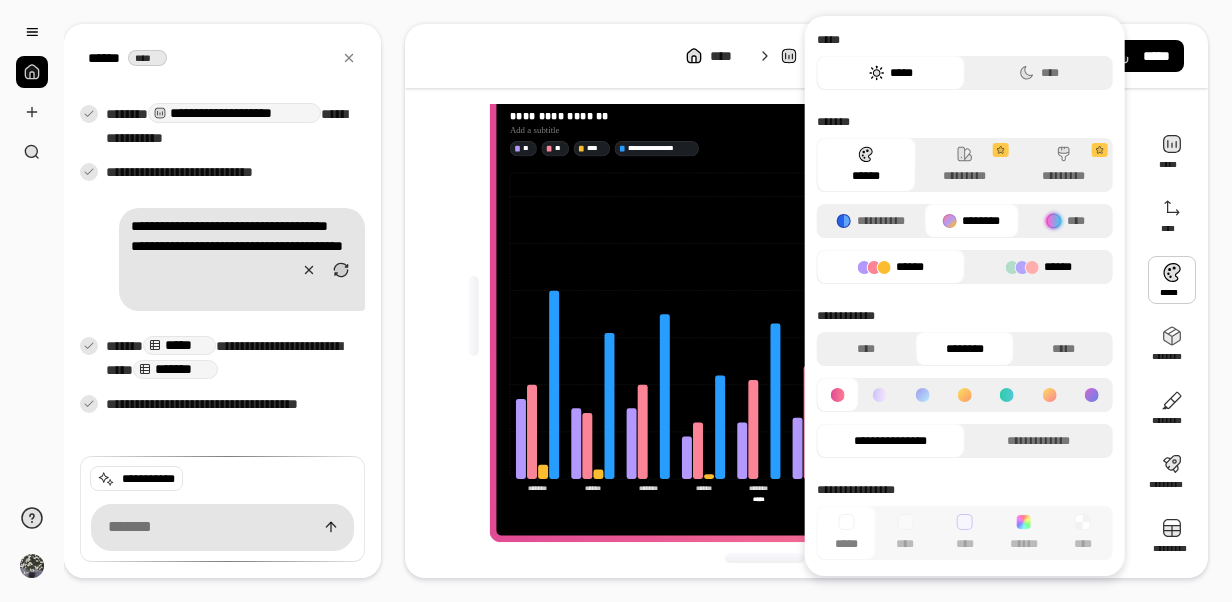 click 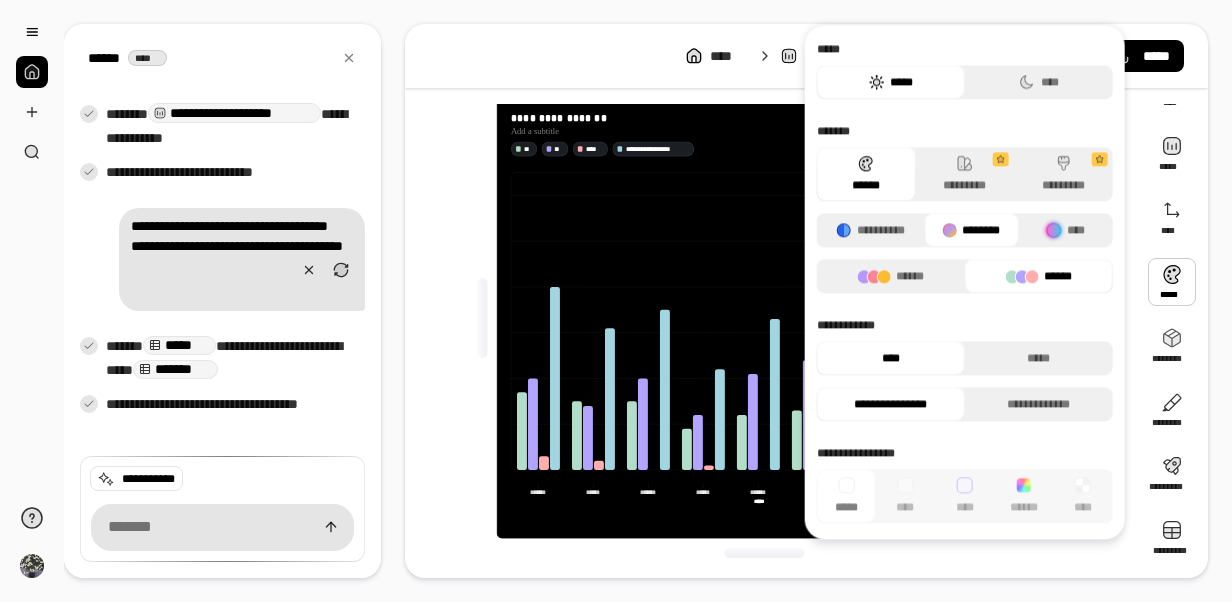 scroll, scrollTop: 46, scrollLeft: 0, axis: vertical 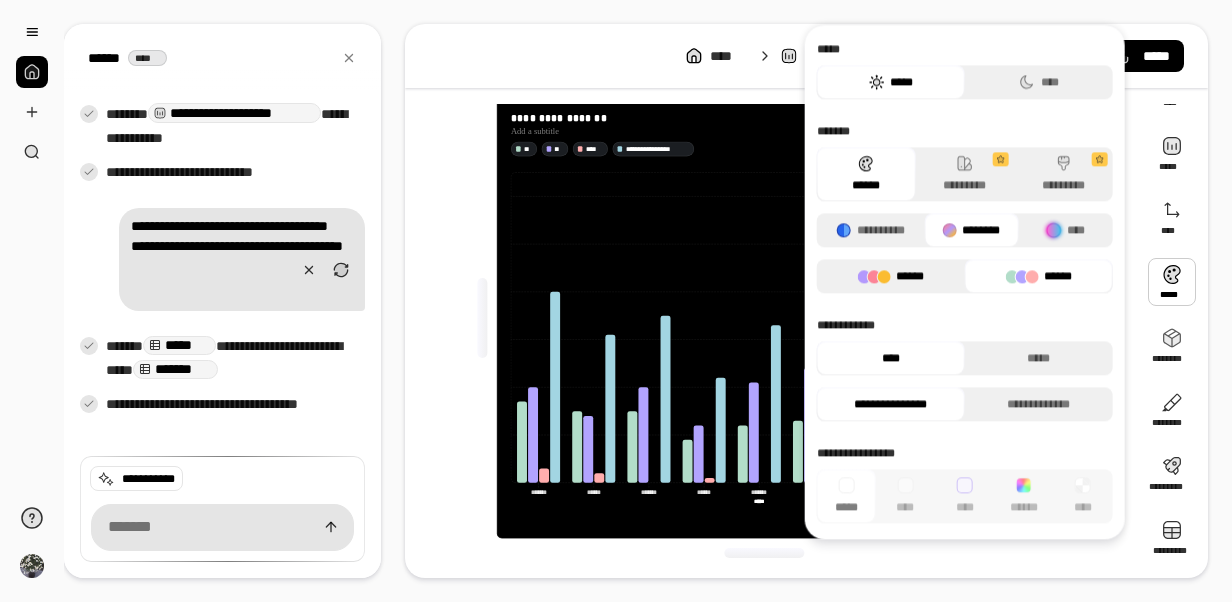 click on "******" at bounding box center [891, 276] 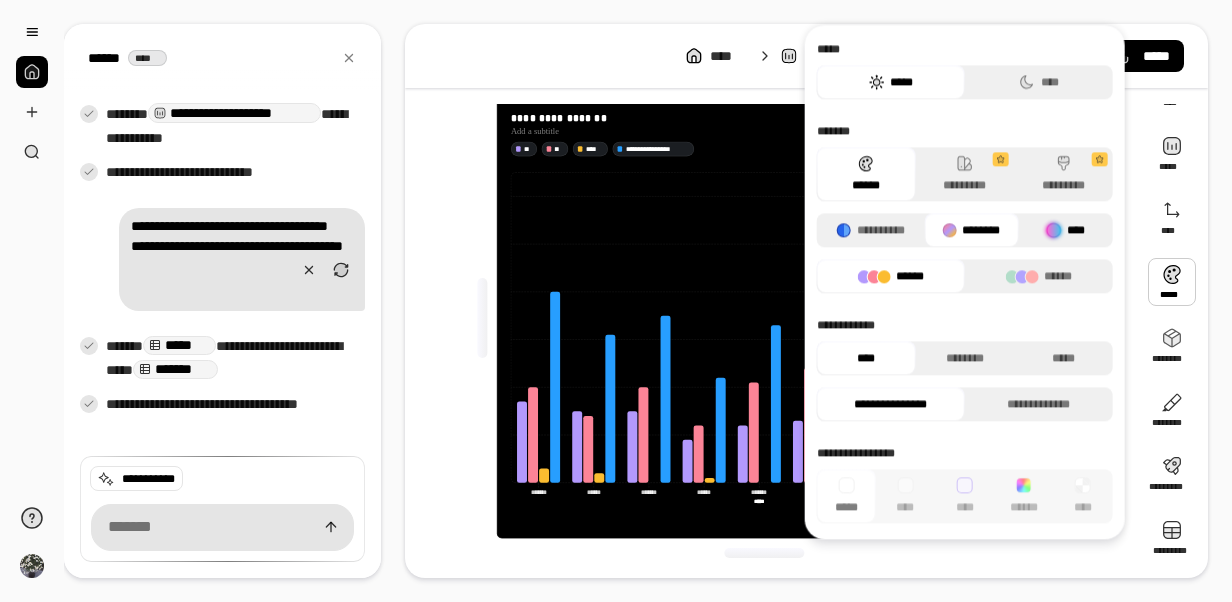 click on "****" at bounding box center (1066, 230) 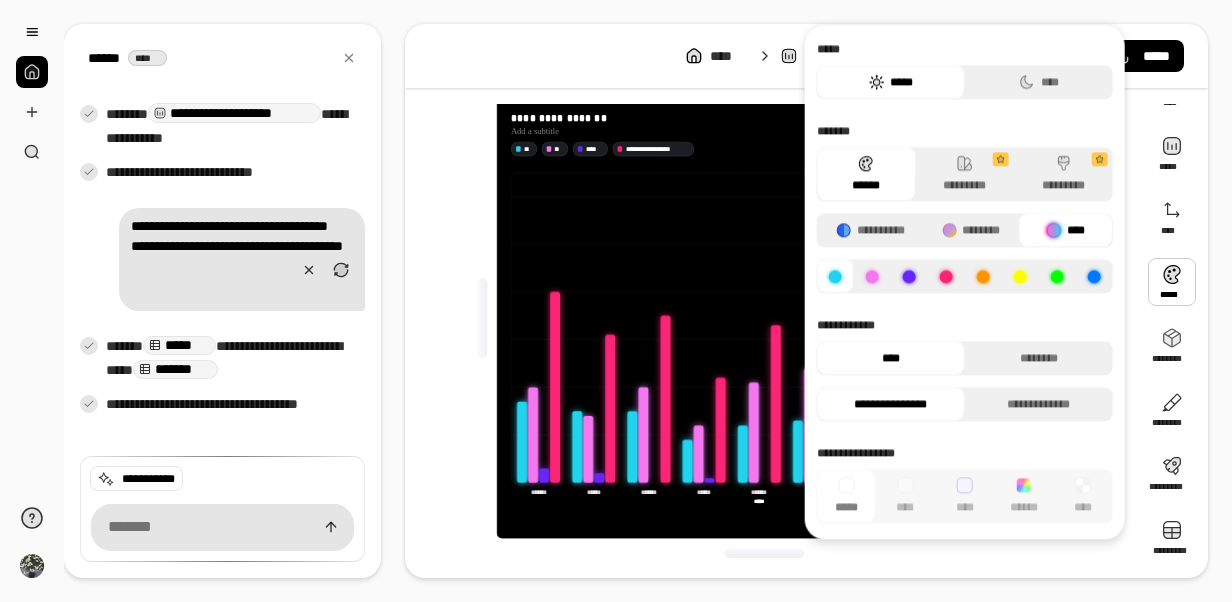 click on "****" at bounding box center [1066, 230] 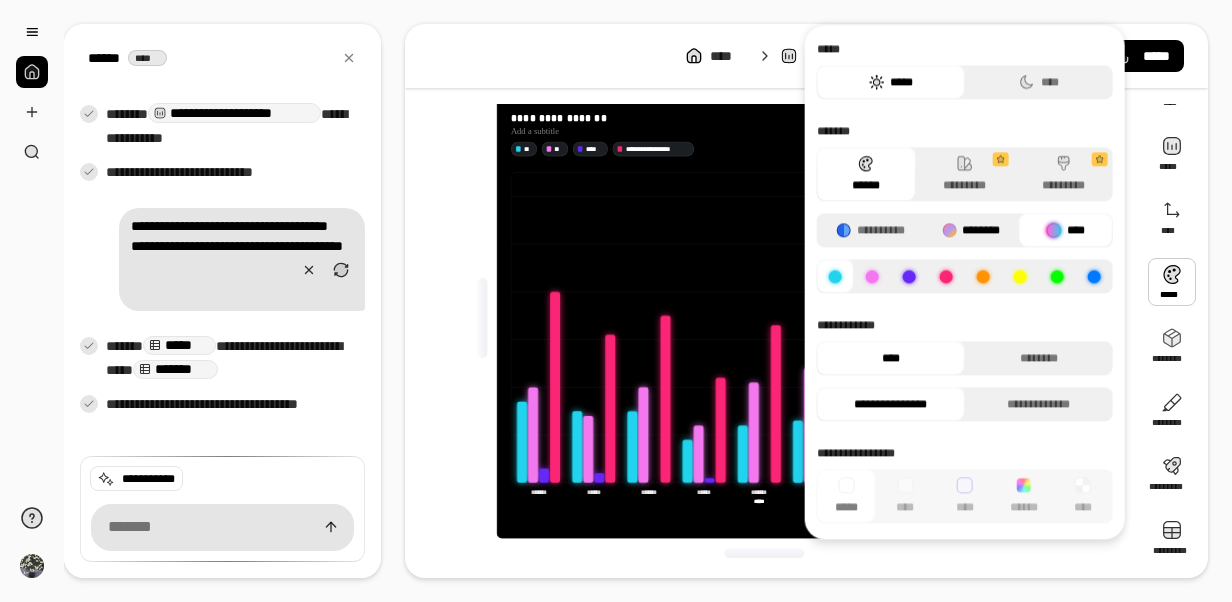 click on "********" at bounding box center (971, 230) 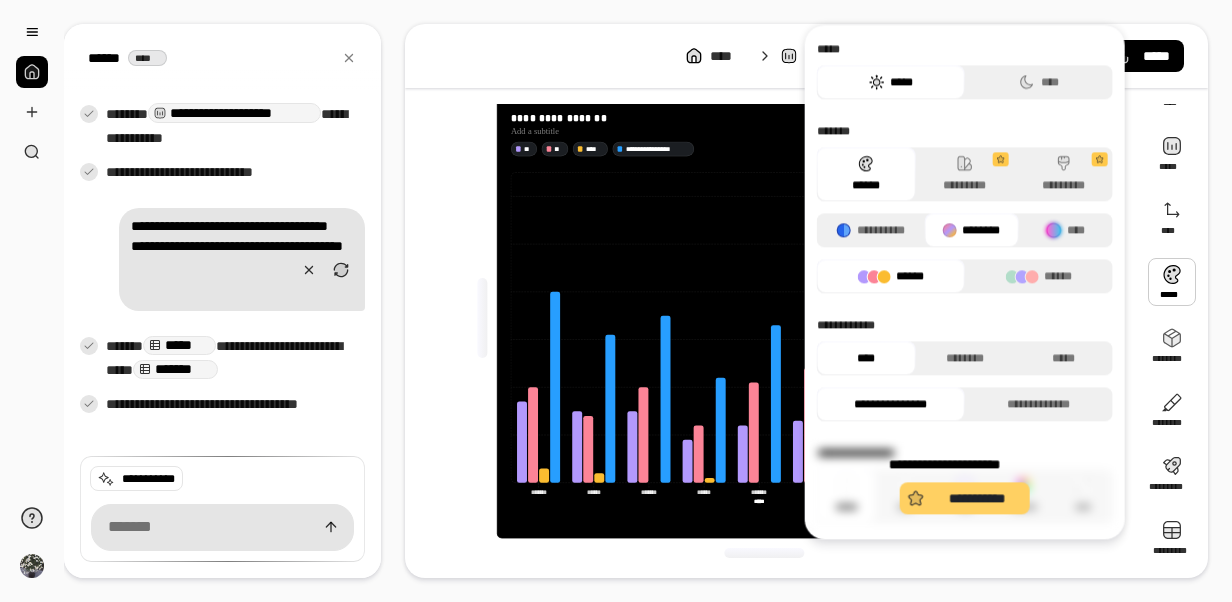 click on "**********" at bounding box center [977, 498] 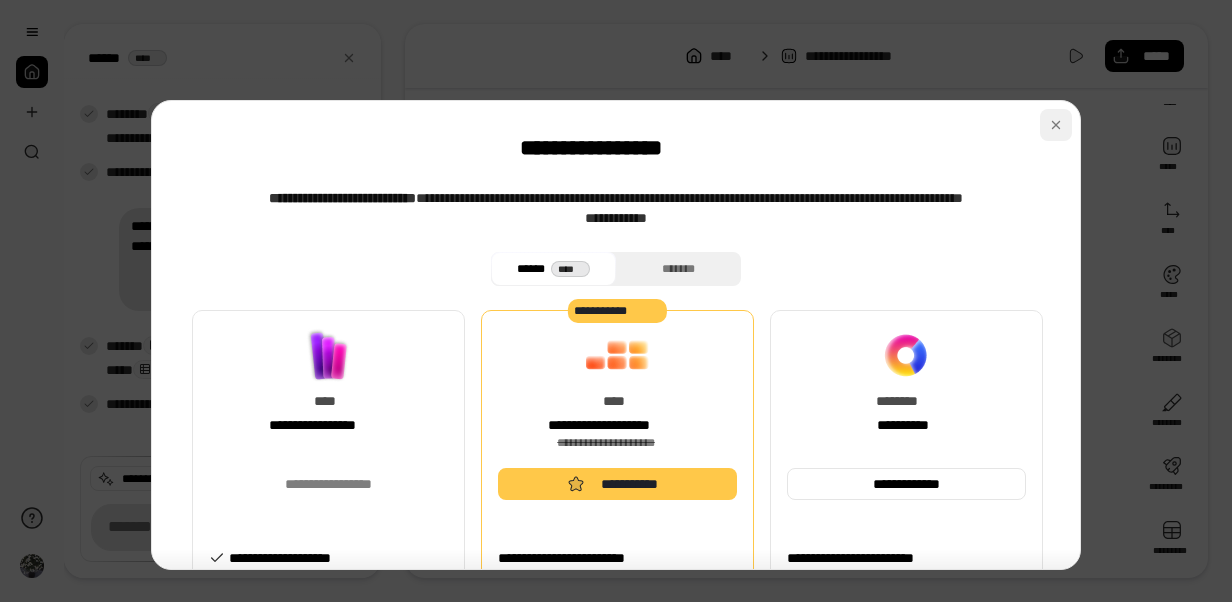 click at bounding box center (1056, 125) 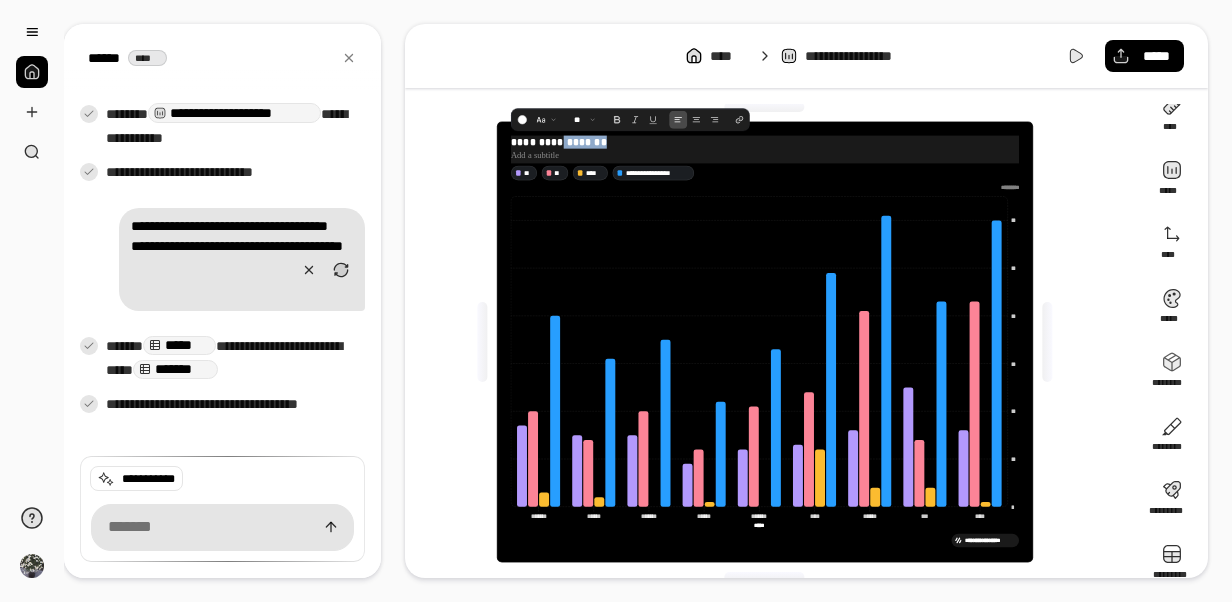 scroll, scrollTop: 0, scrollLeft: 0, axis: both 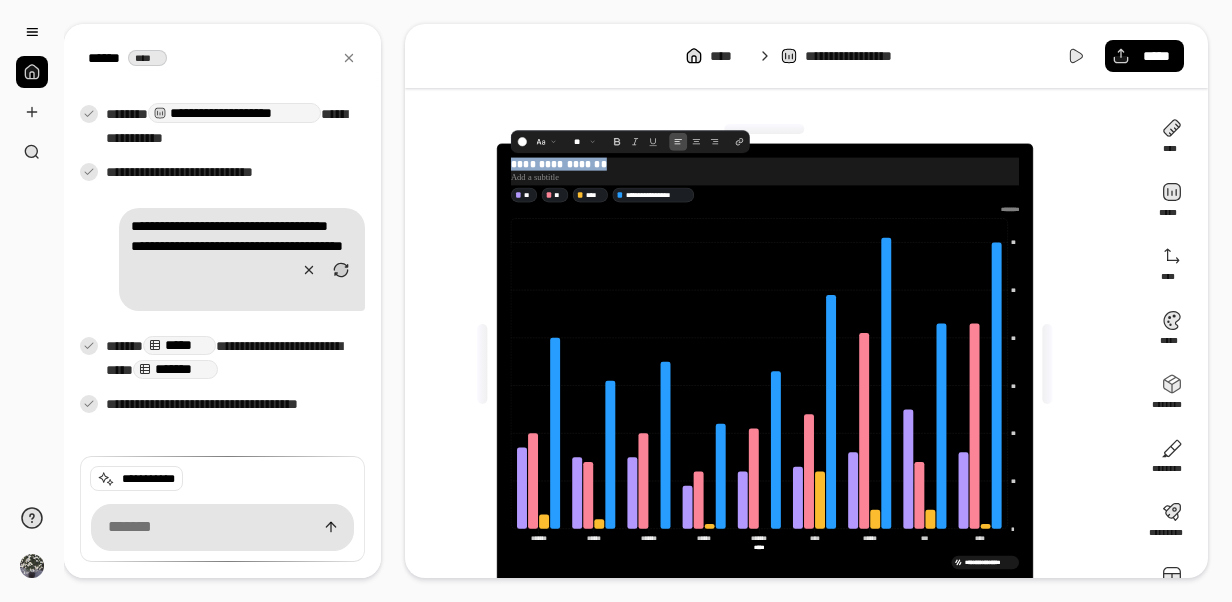 drag, startPoint x: 598, startPoint y: 117, endPoint x: 497, endPoint y: 153, distance: 107.22407 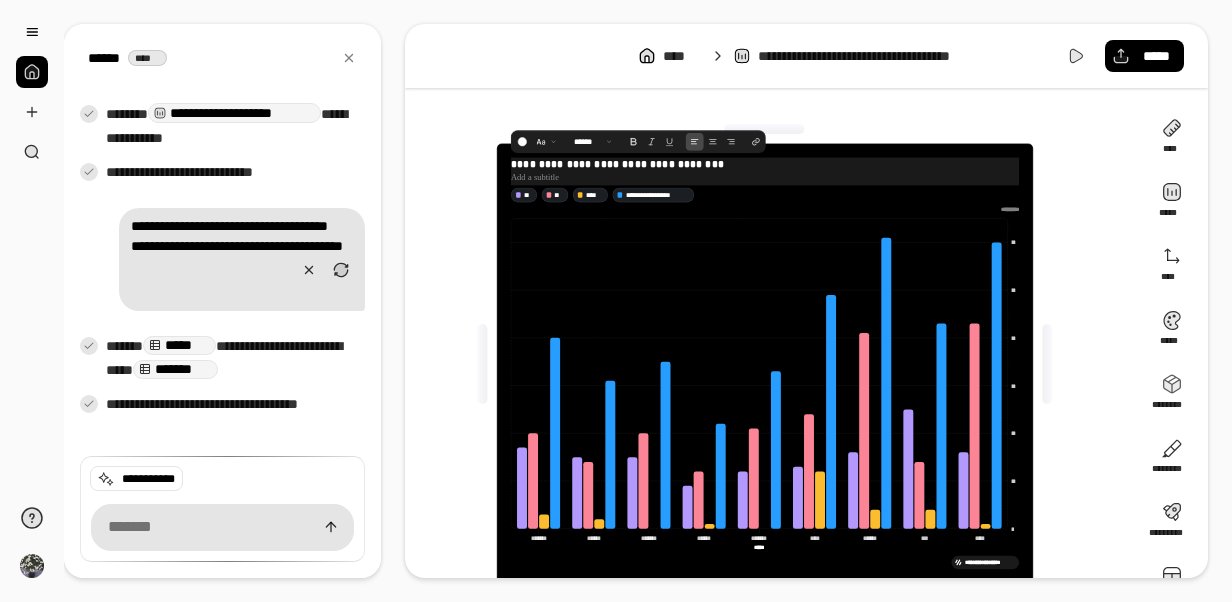 click at bounding box center (764, 178) 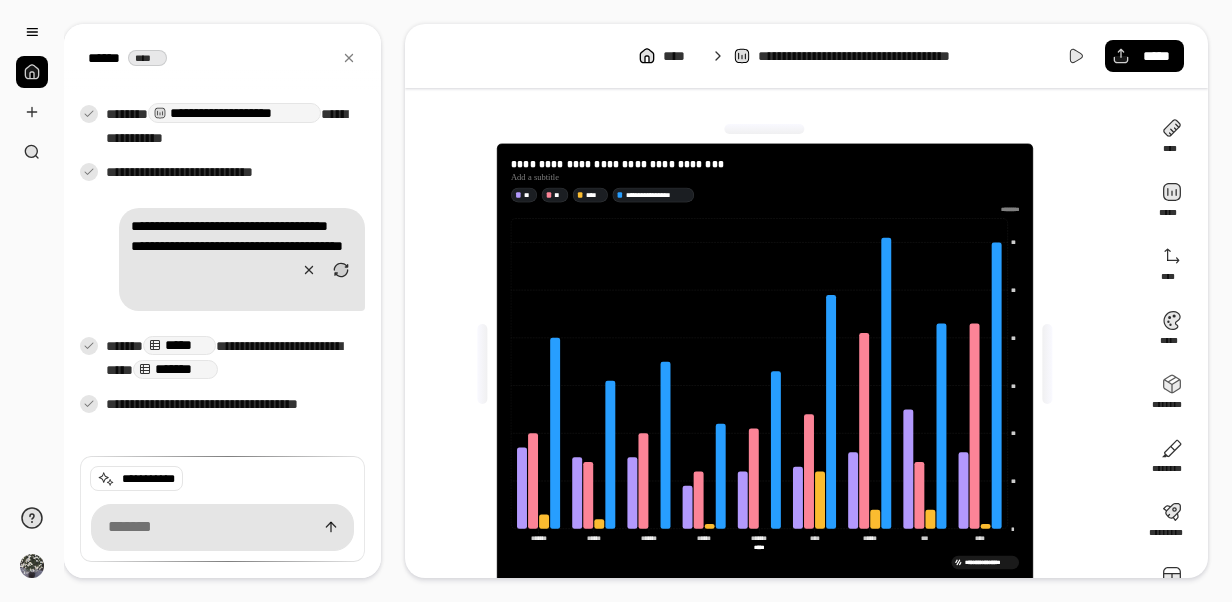 click on "**********" at bounding box center (772, 364) 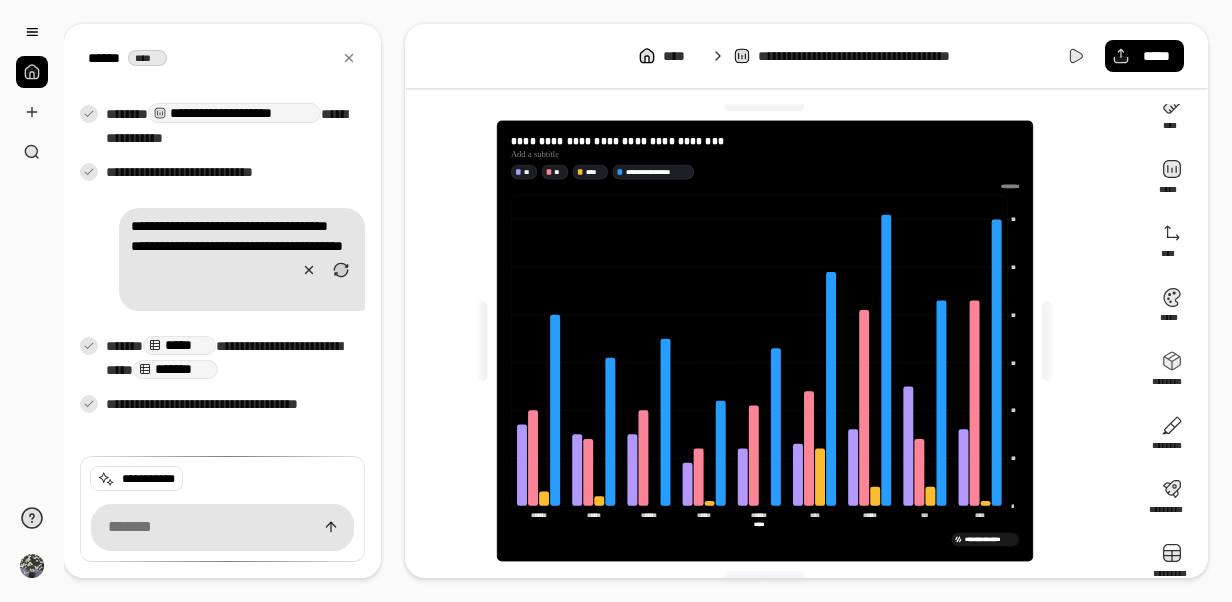 scroll, scrollTop: 46, scrollLeft: 0, axis: vertical 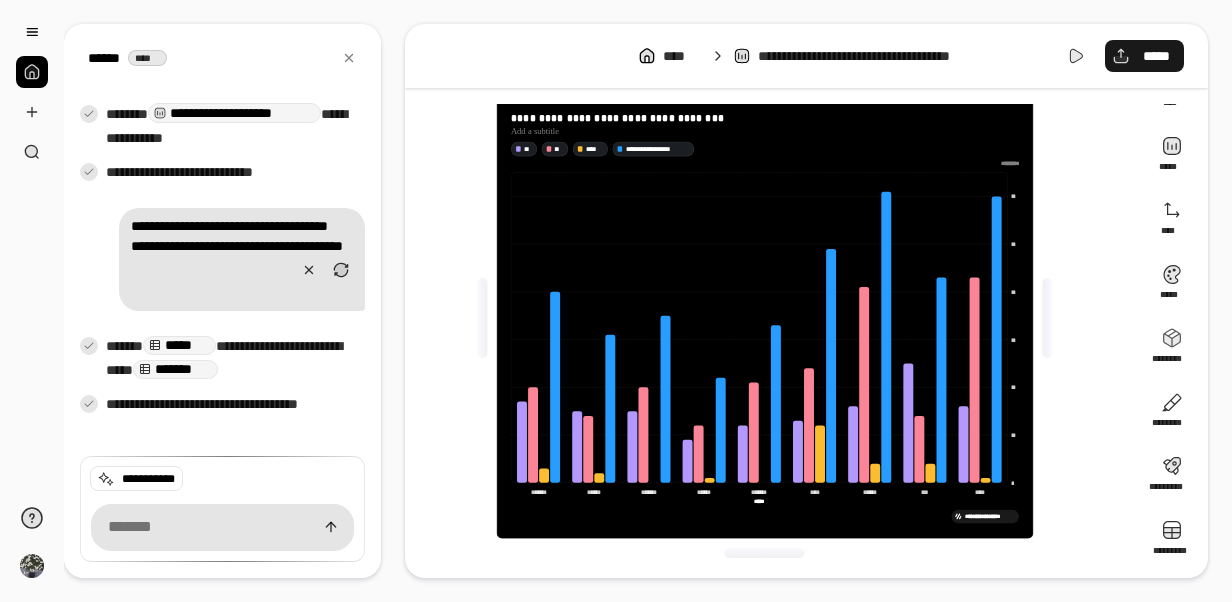click on "*****" at bounding box center [1156, 56] 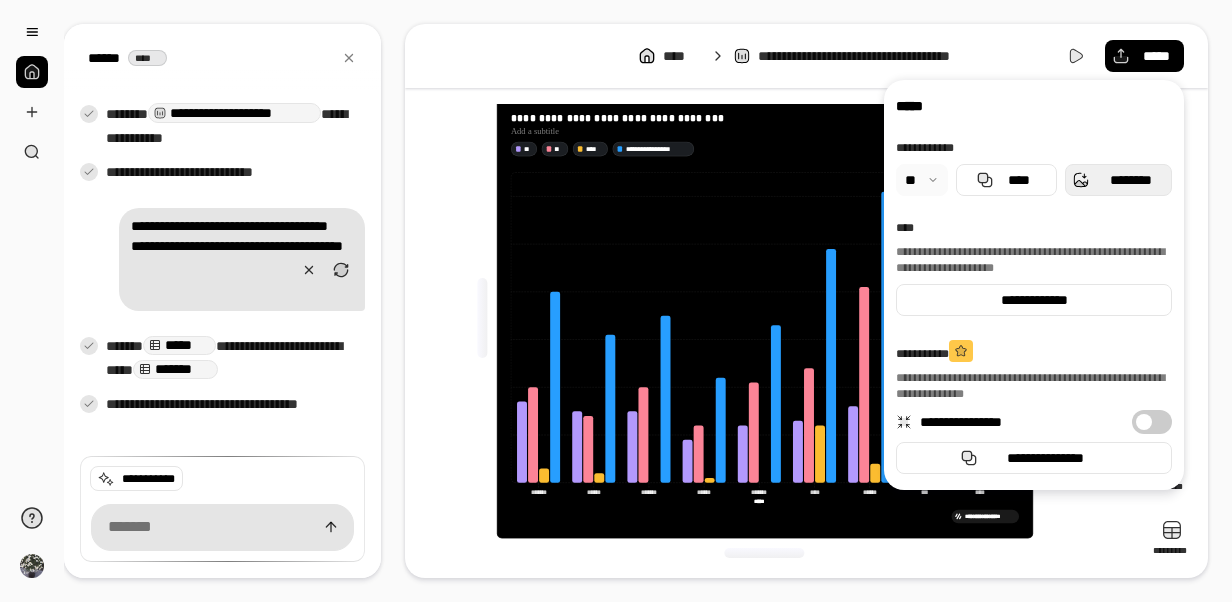 click on "********" at bounding box center (1130, 180) 